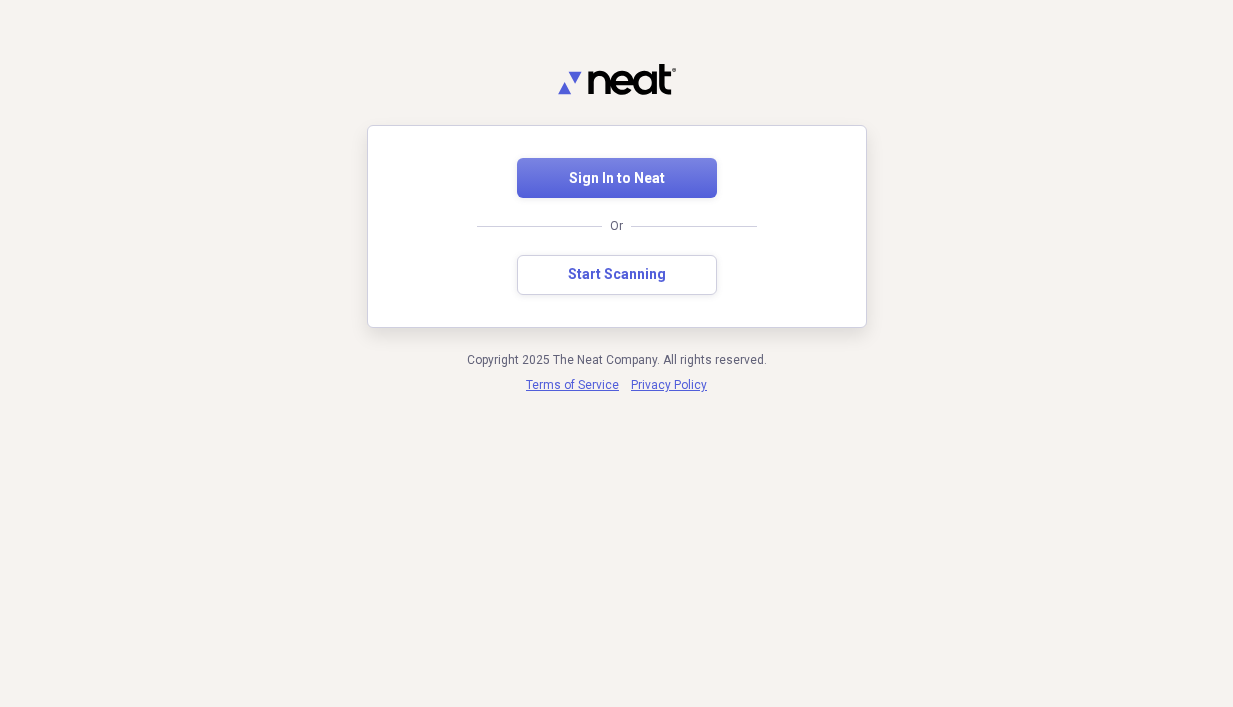 scroll, scrollTop: 0, scrollLeft: 0, axis: both 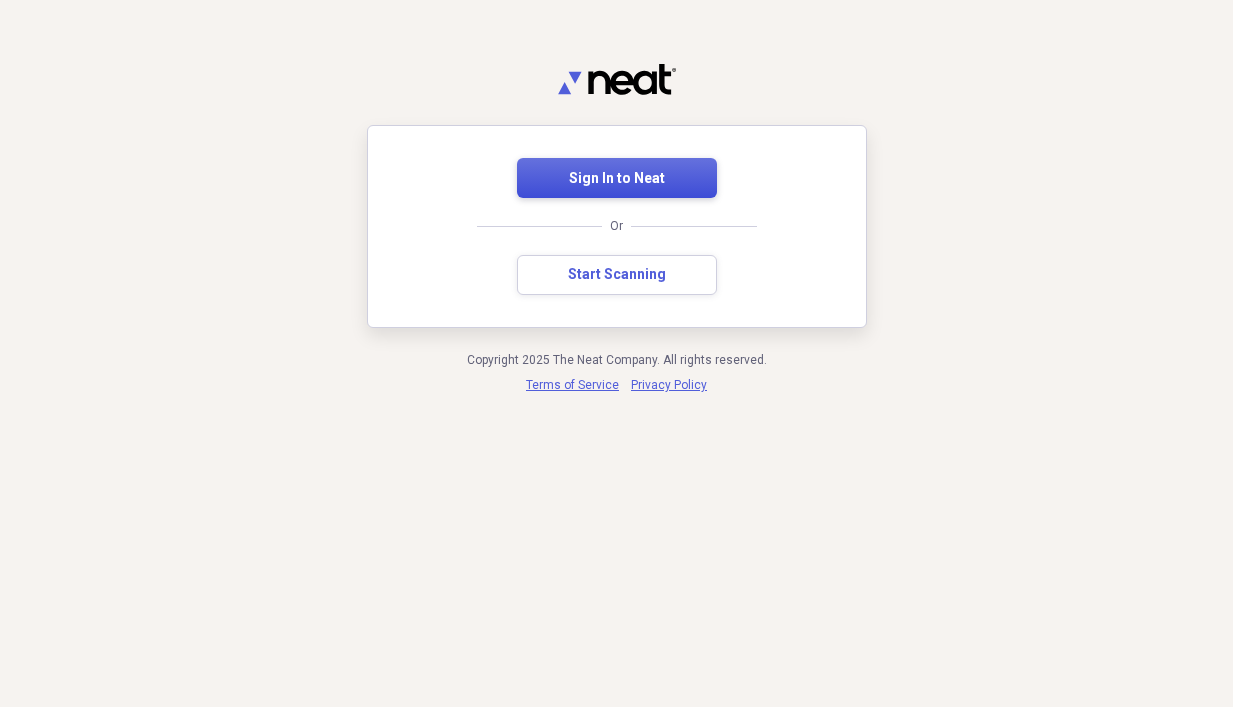 click on "Sign In to Neat" at bounding box center [617, 179] 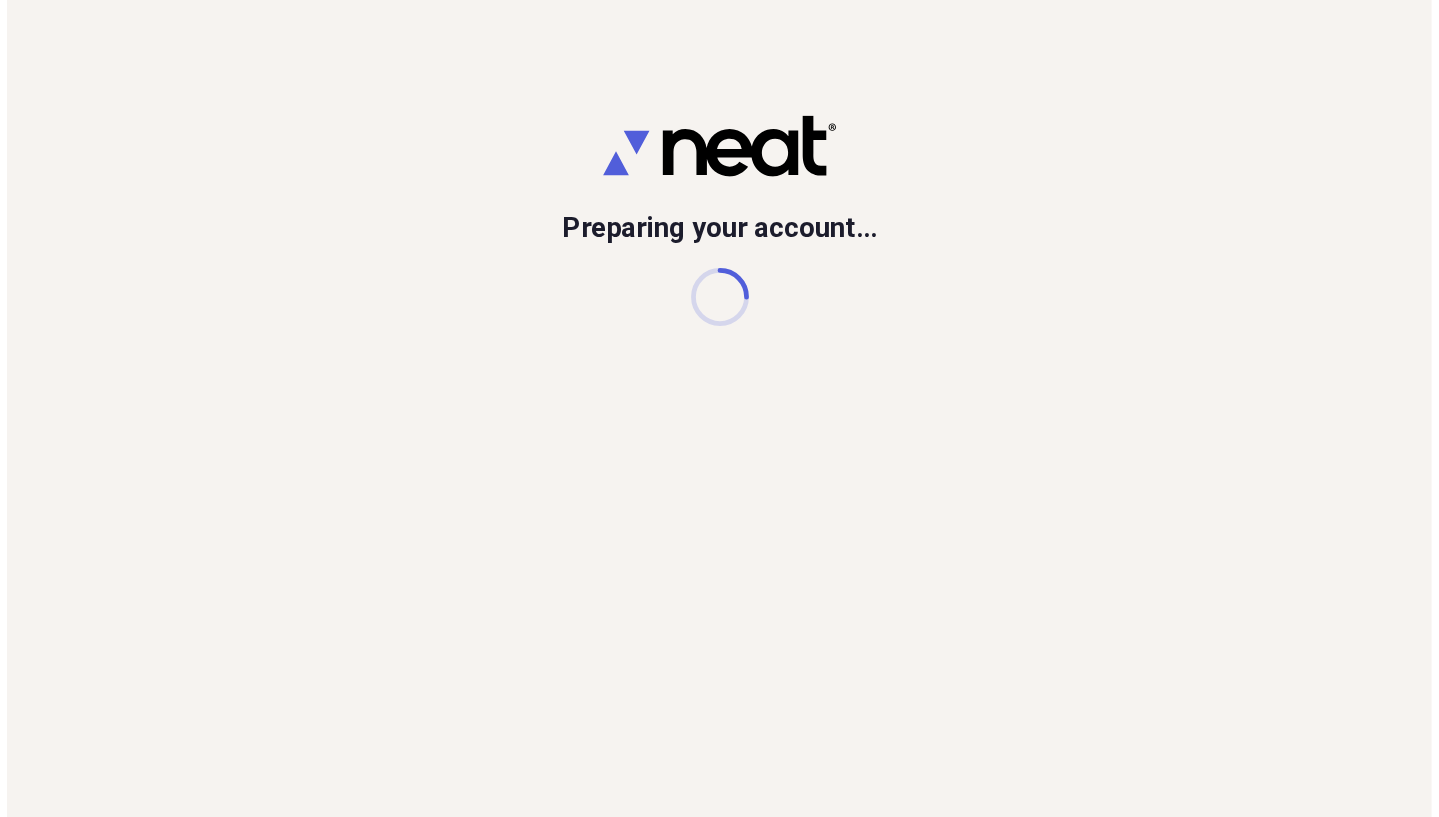 scroll, scrollTop: 0, scrollLeft: 0, axis: both 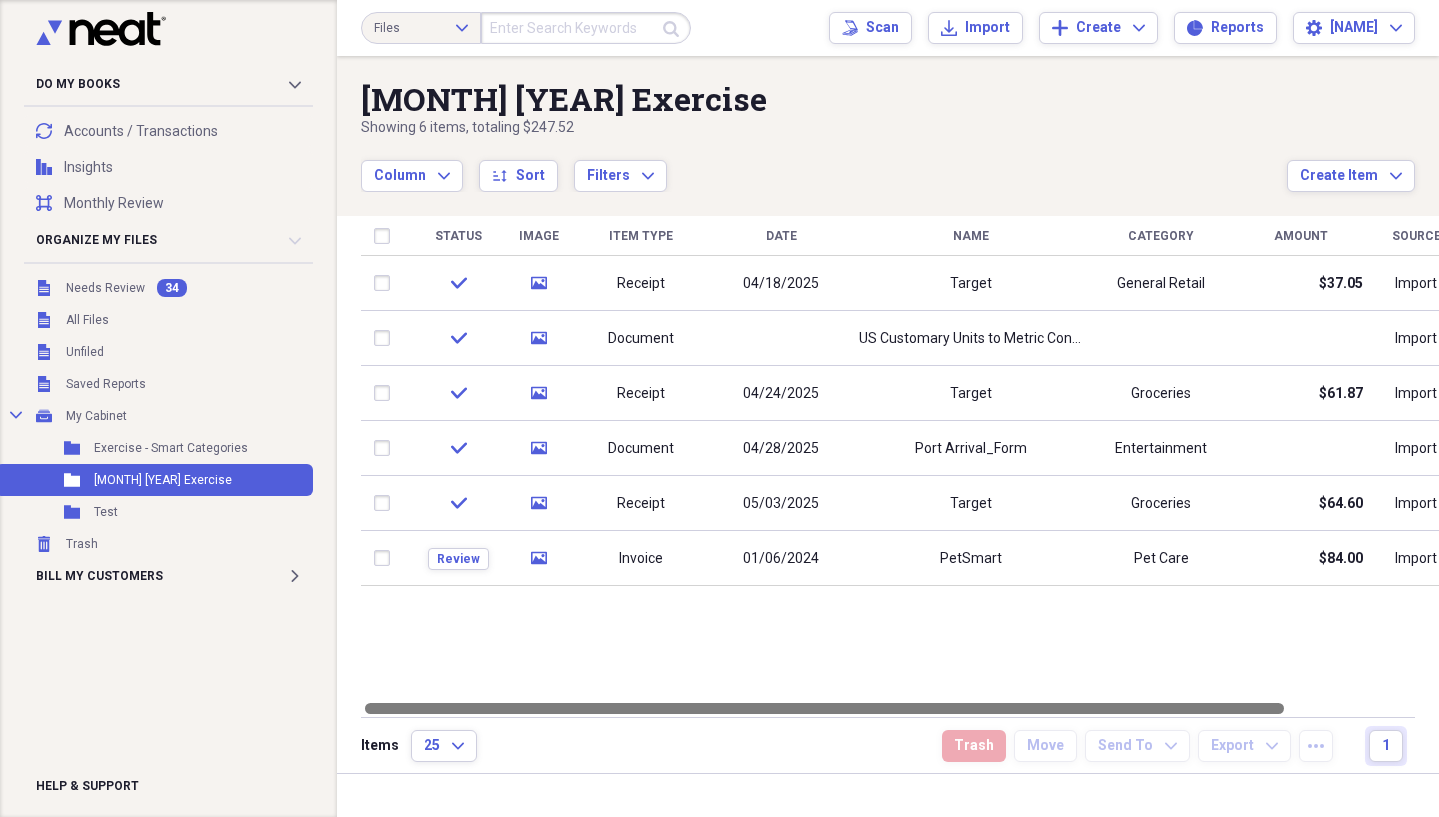 drag, startPoint x: 741, startPoint y: 704, endPoint x: 726, endPoint y: 690, distance: 20.518284 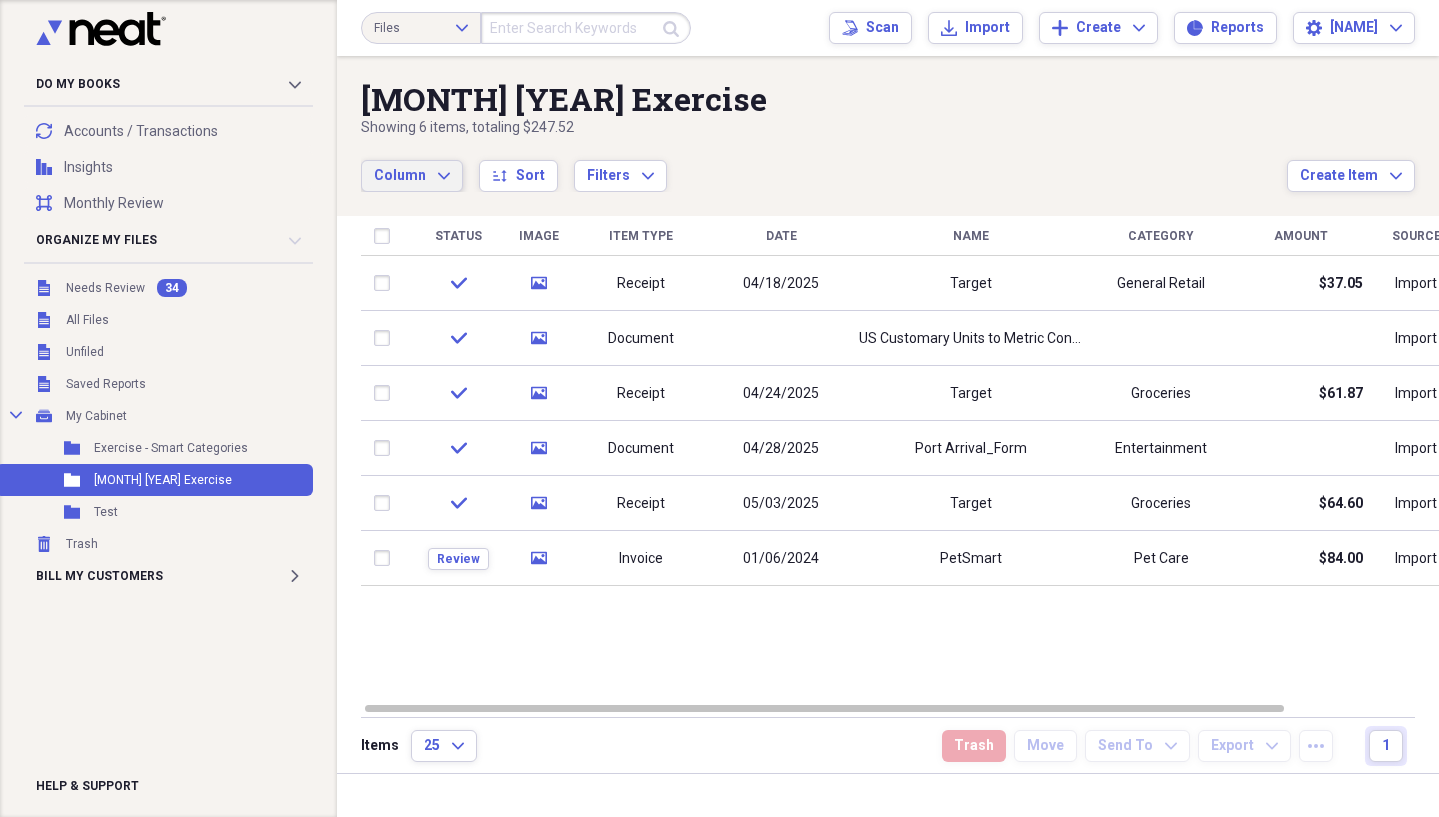 click on "Column" at bounding box center [400, 175] 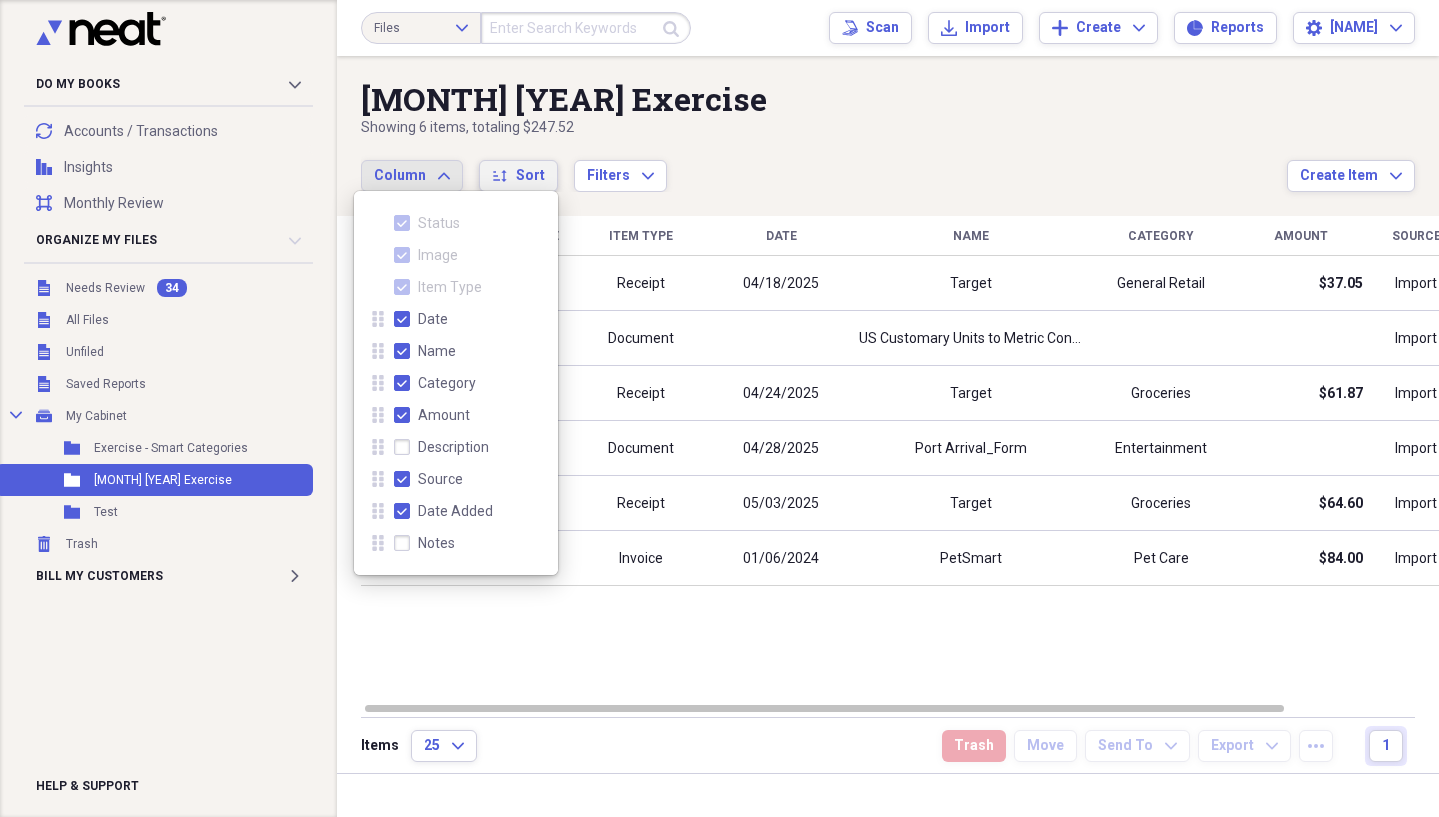 click on "Column Expand sort Sort Filters  Expand" at bounding box center (824, 165) 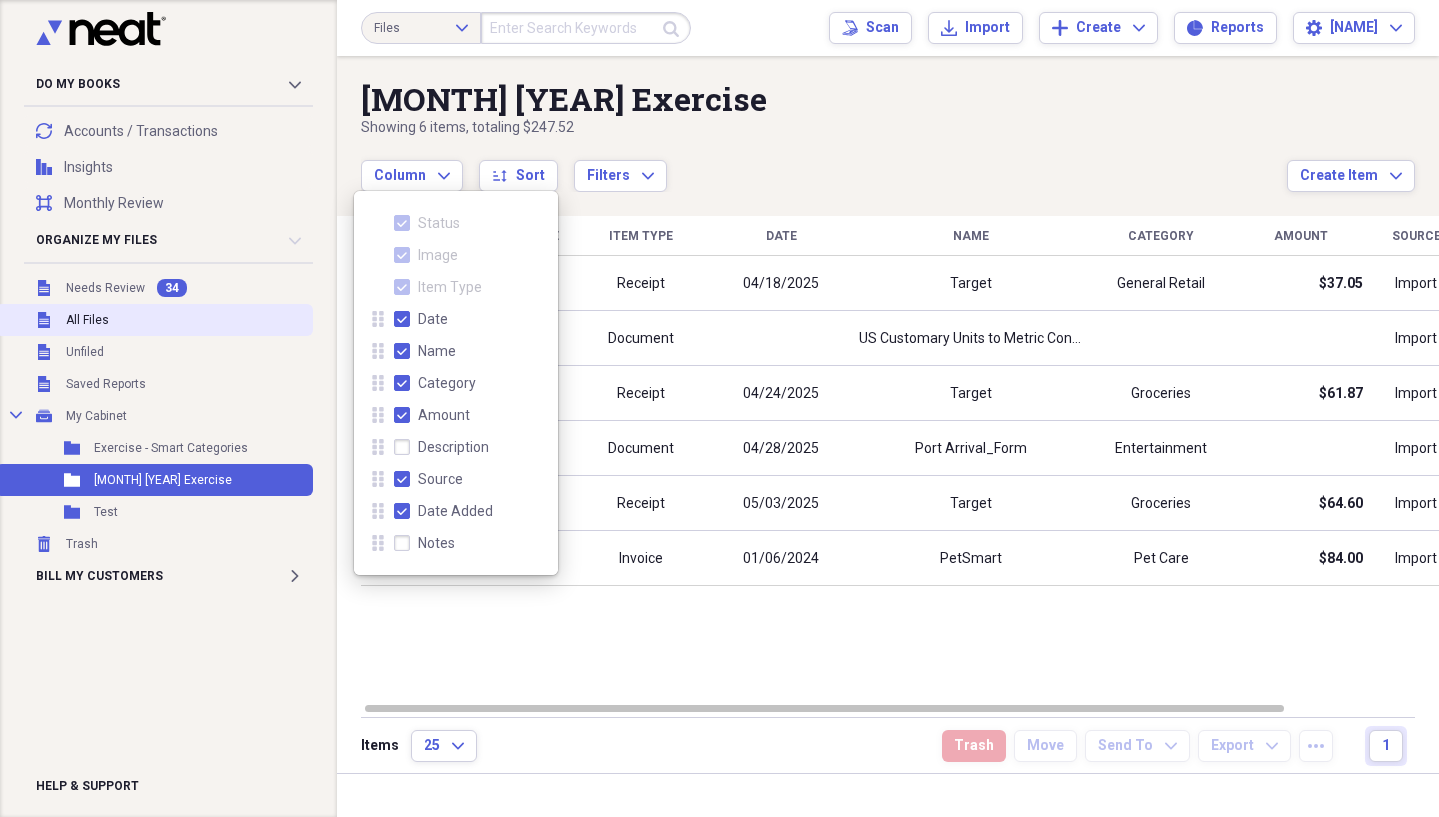 click on "Unfiled All Files" at bounding box center (154, 320) 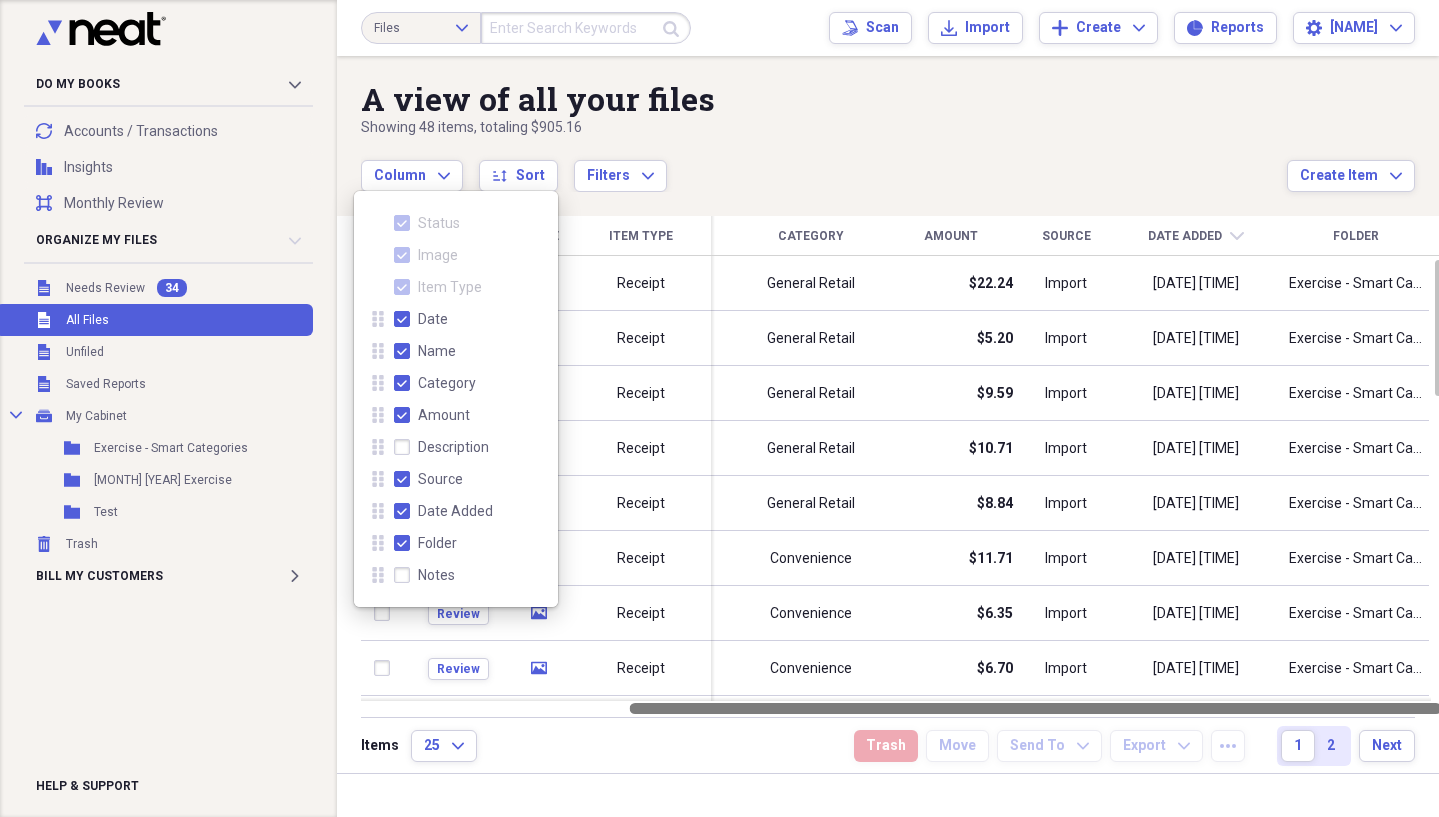drag, startPoint x: 695, startPoint y: 710, endPoint x: 1094, endPoint y: 710, distance: 399 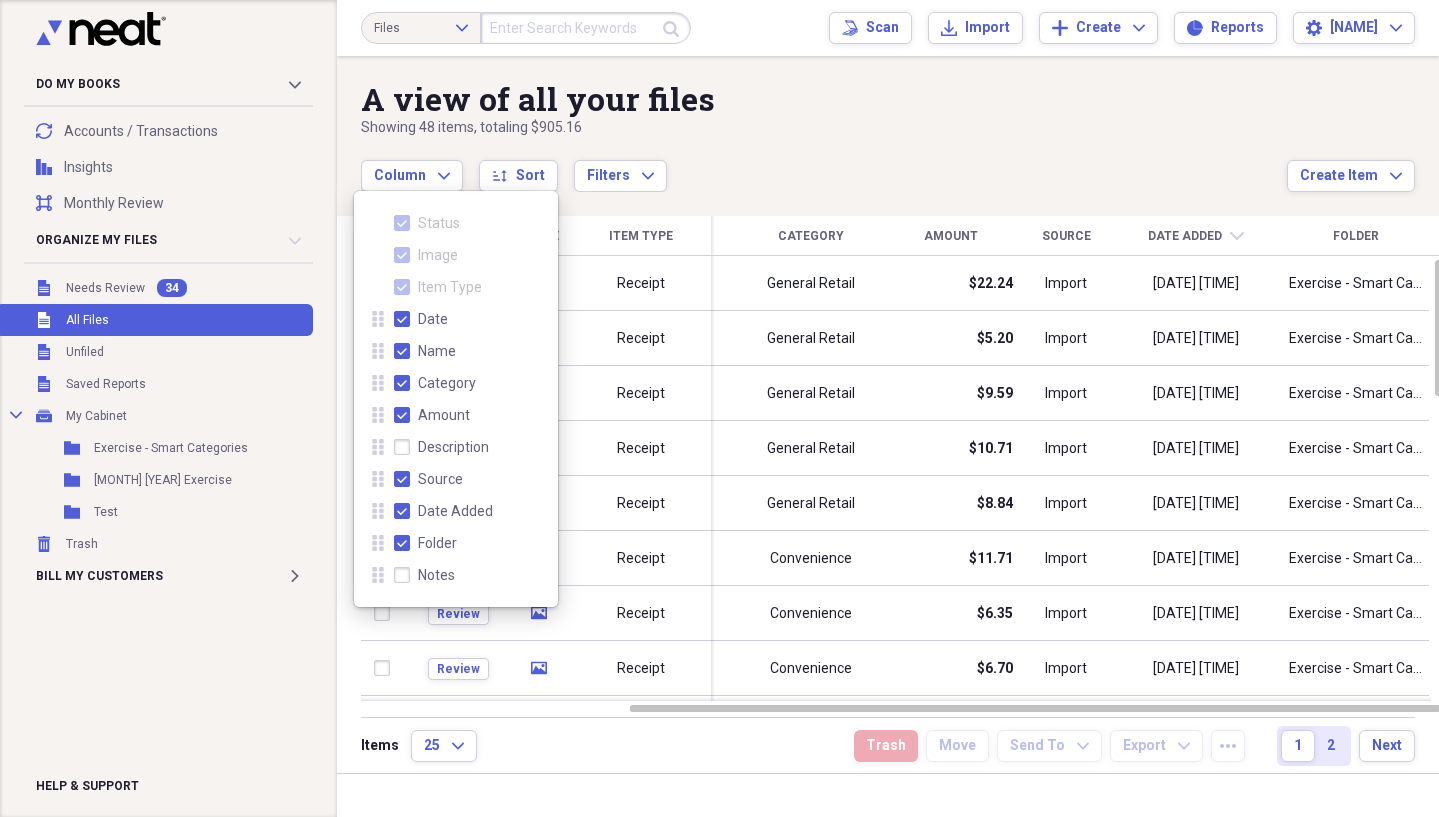 click on "Column Expand sort Sort Filters  Expand" at bounding box center [824, 165] 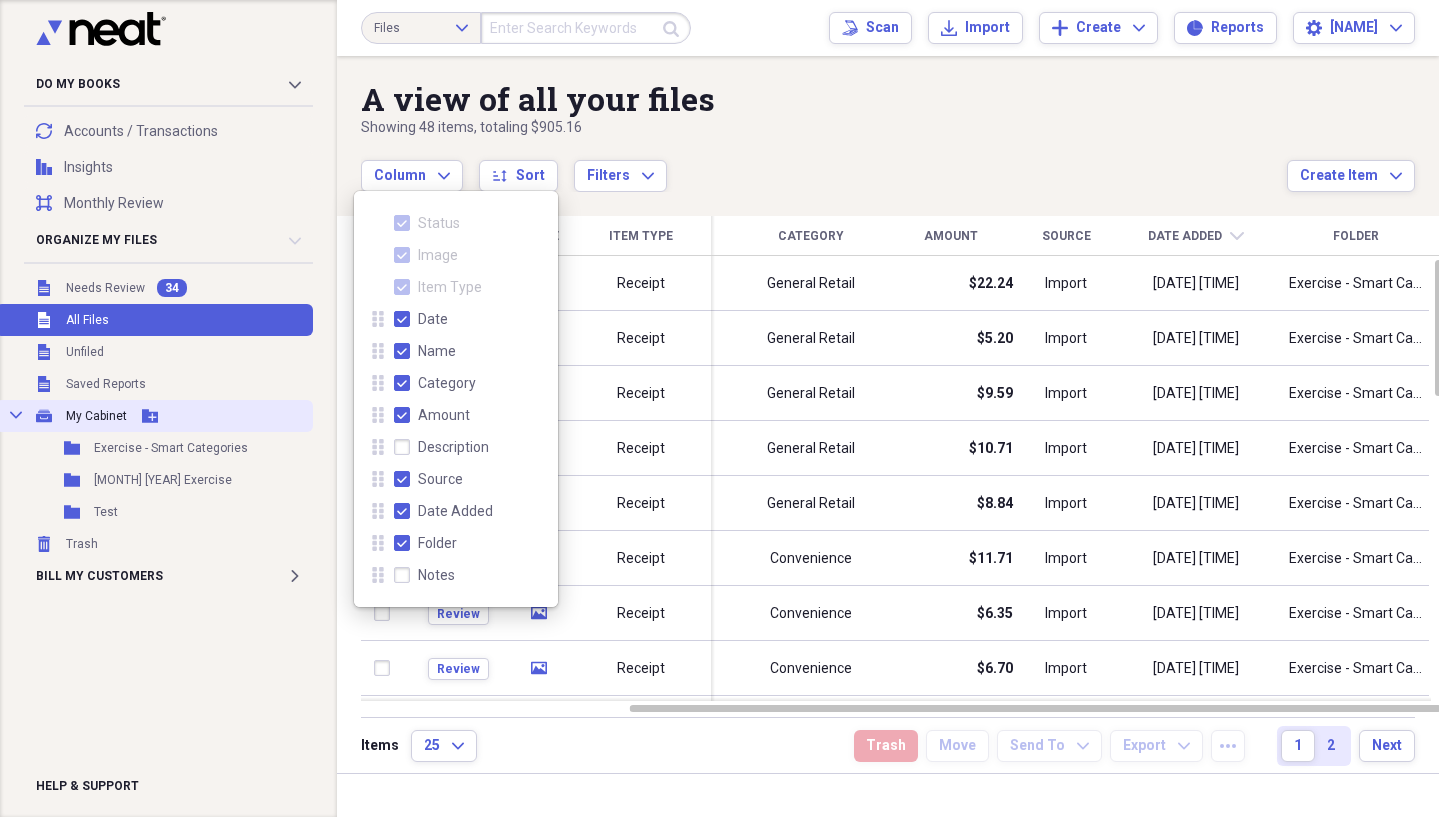 click on "My Cabinet" at bounding box center (96, 416) 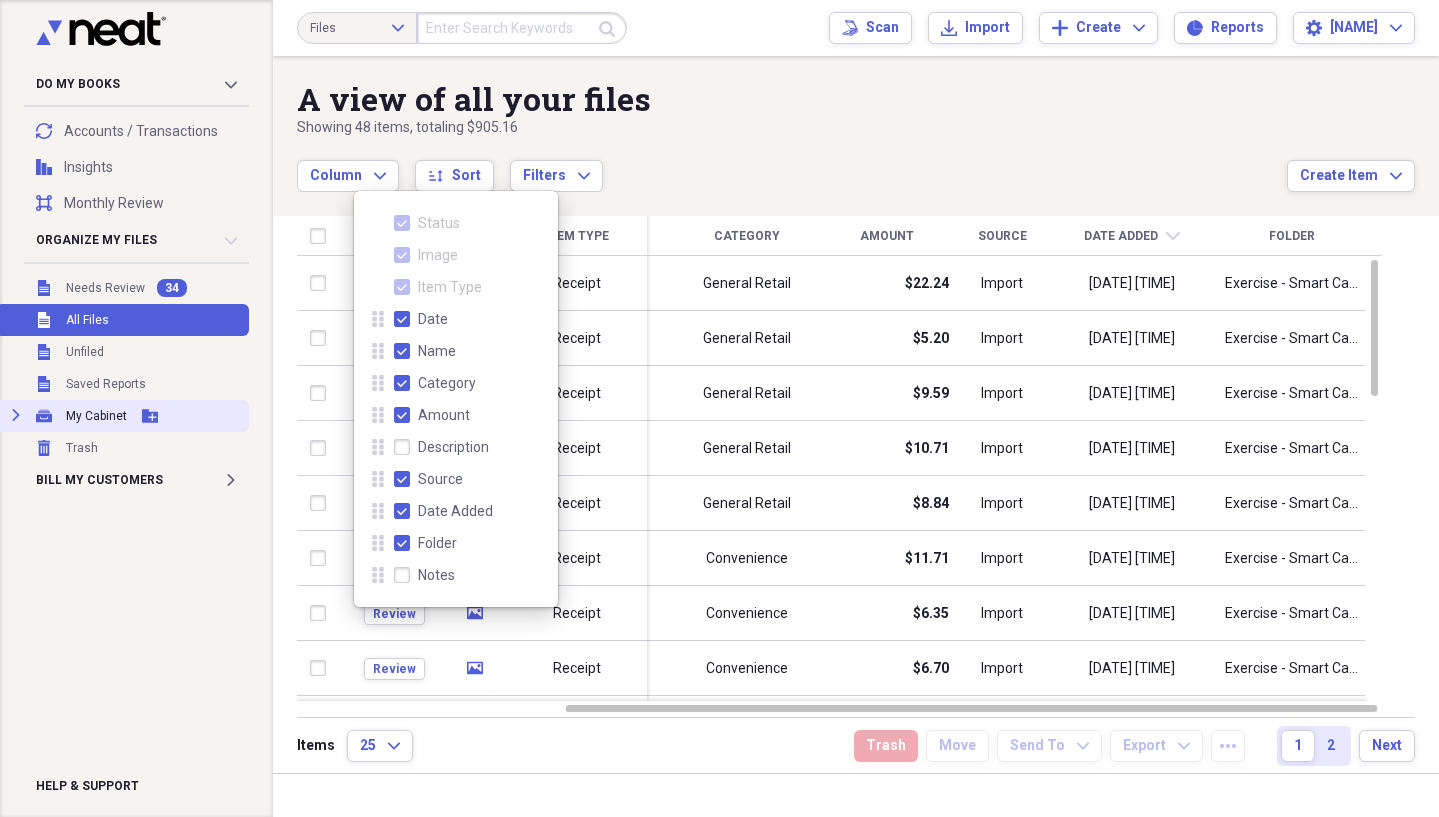 click on "My Cabinet" at bounding box center [96, 416] 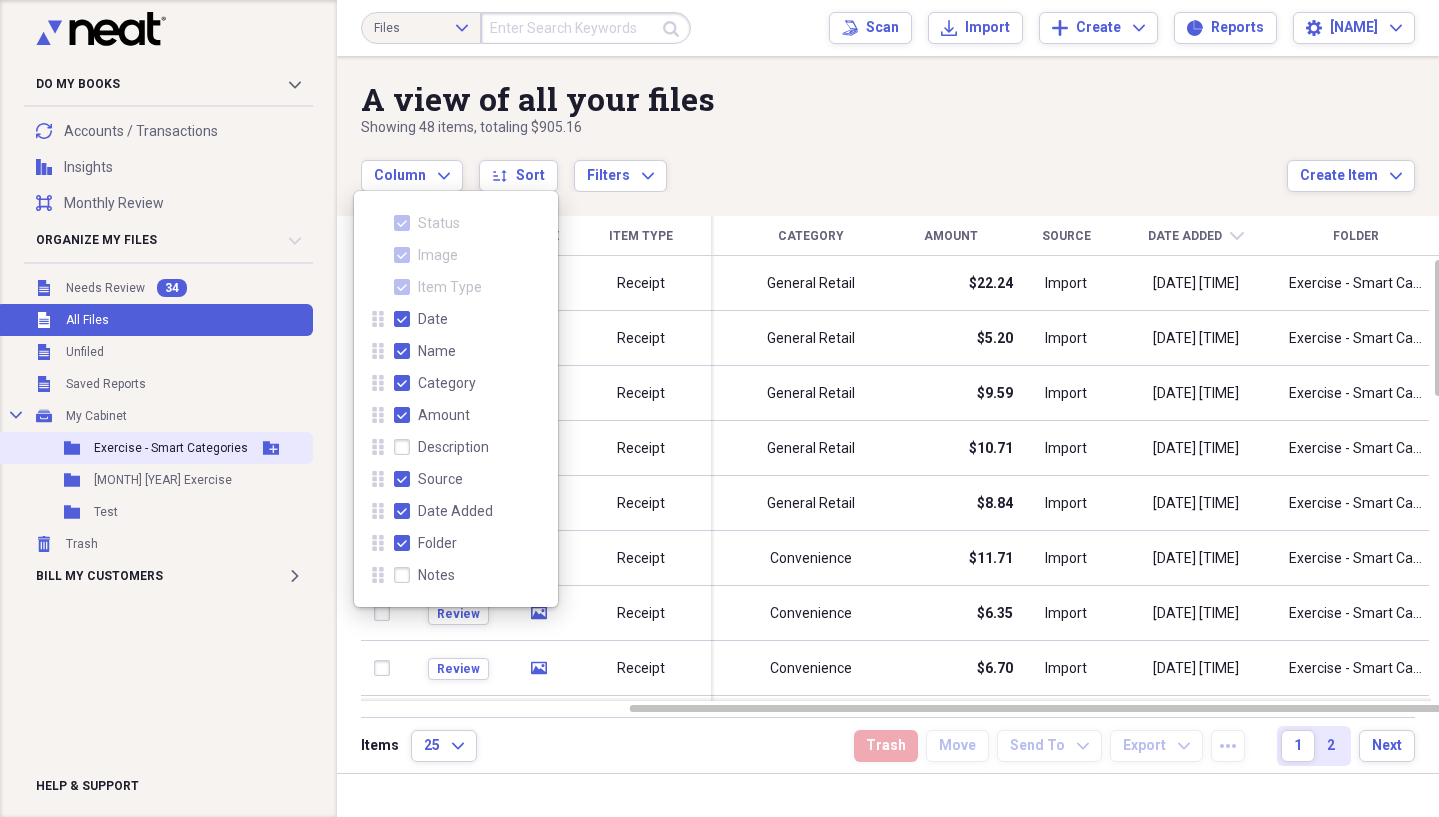 click on "Exercise - Smart Categories" at bounding box center (171, 448) 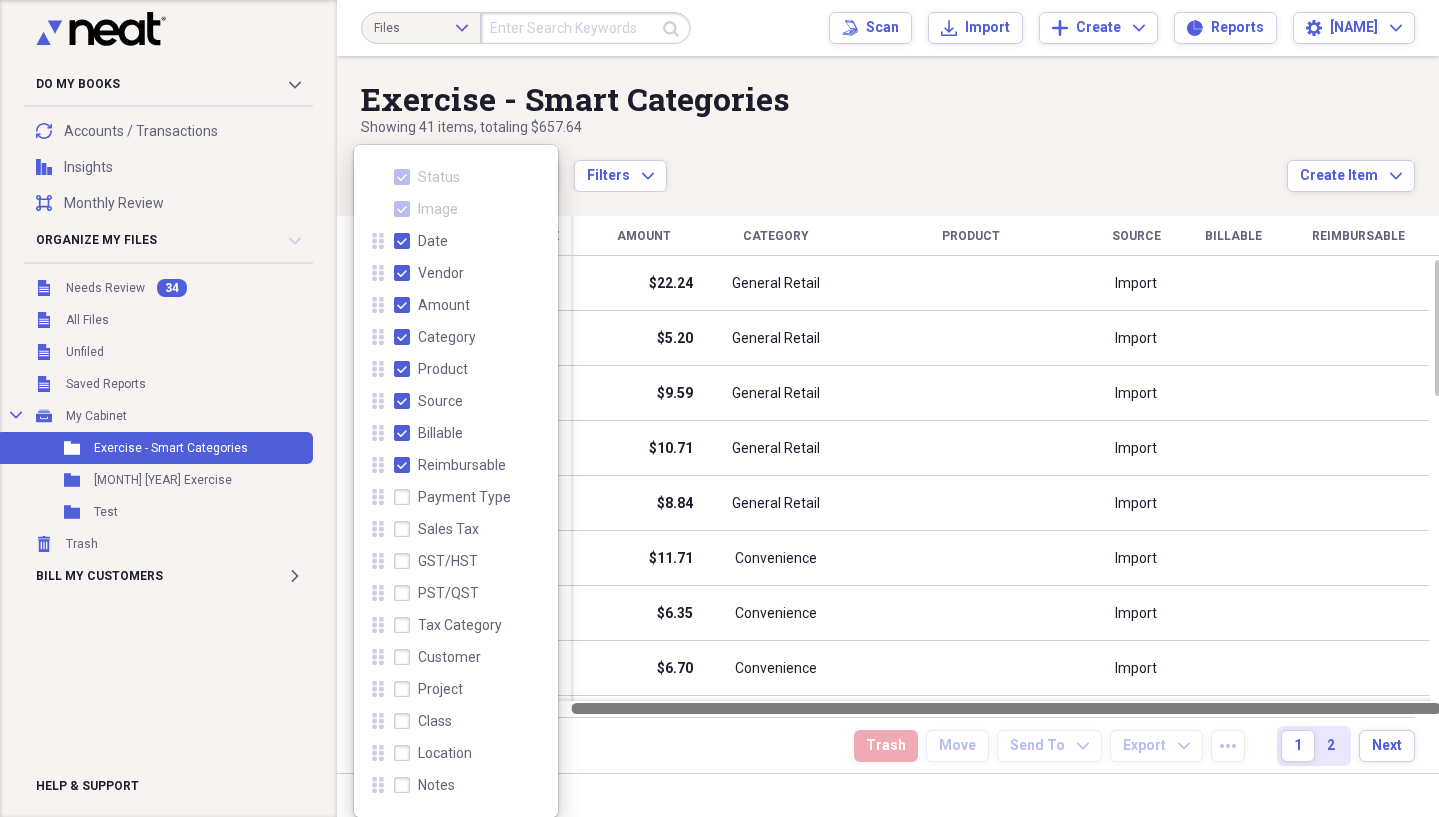 drag, startPoint x: 789, startPoint y: 706, endPoint x: 1056, endPoint y: 718, distance: 267.26953 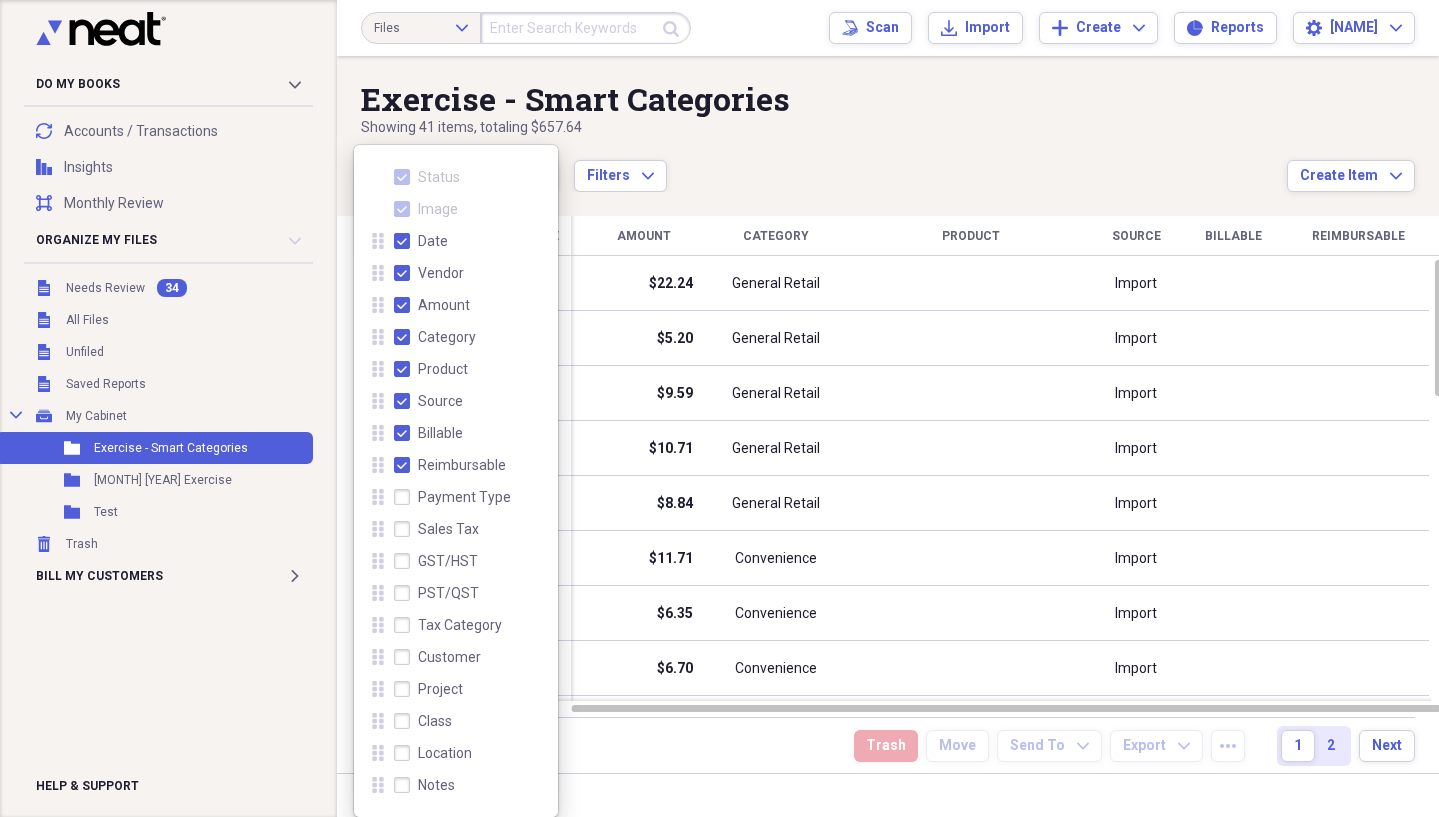 click on "Column Expand sort Sort Filters  Expand" at bounding box center (824, 165) 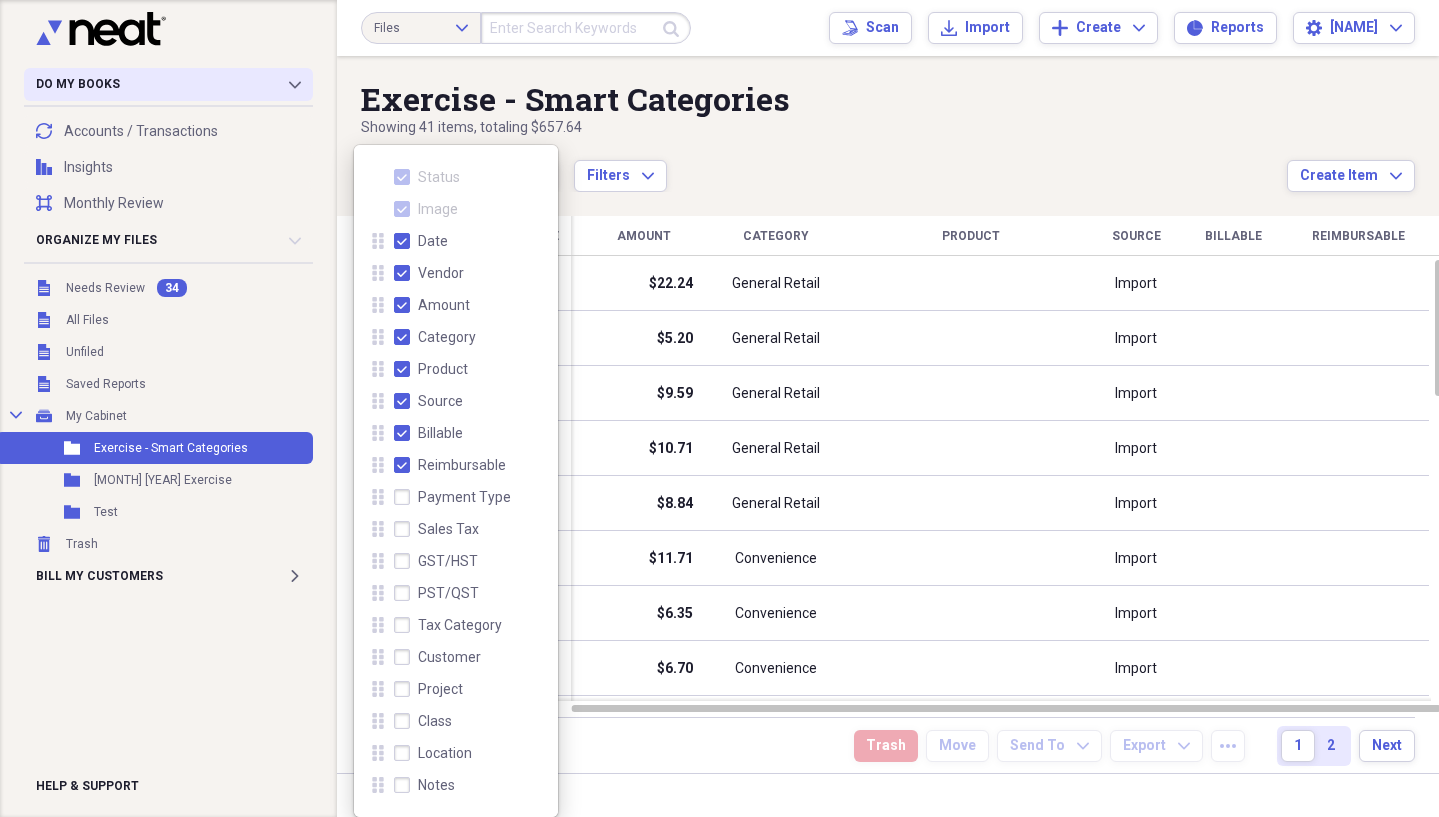 click on "Collapse" 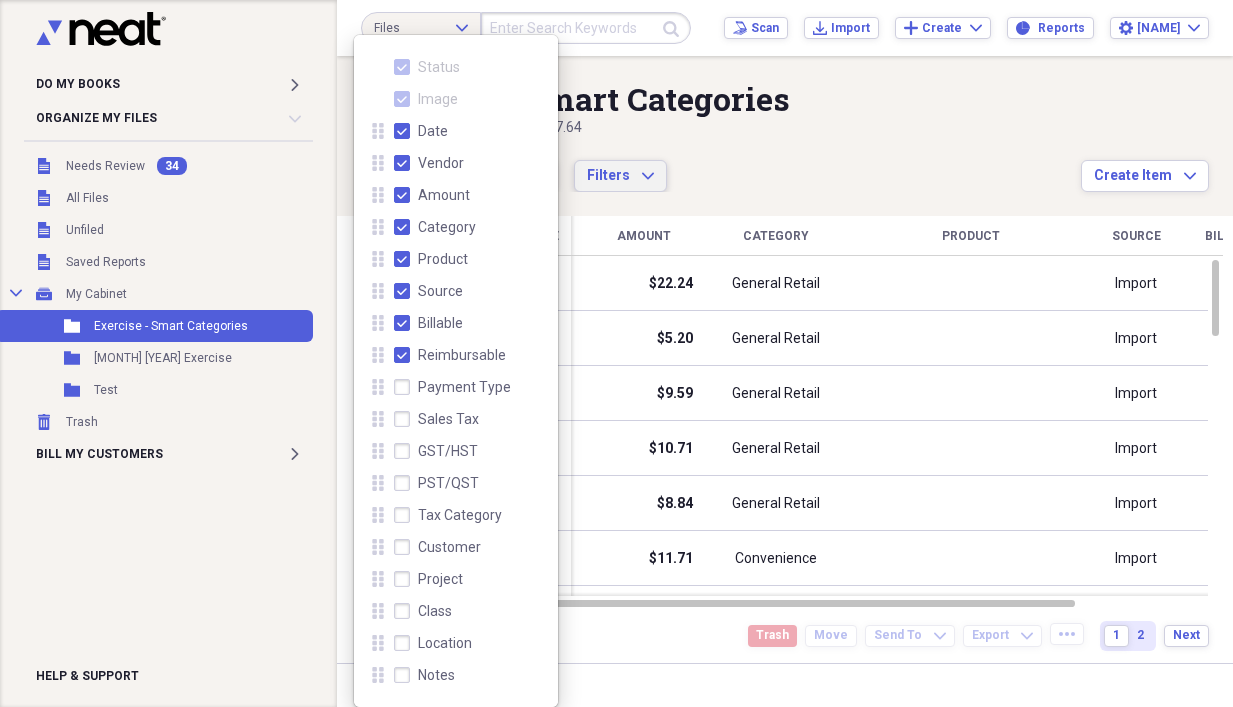 click on "Expand" 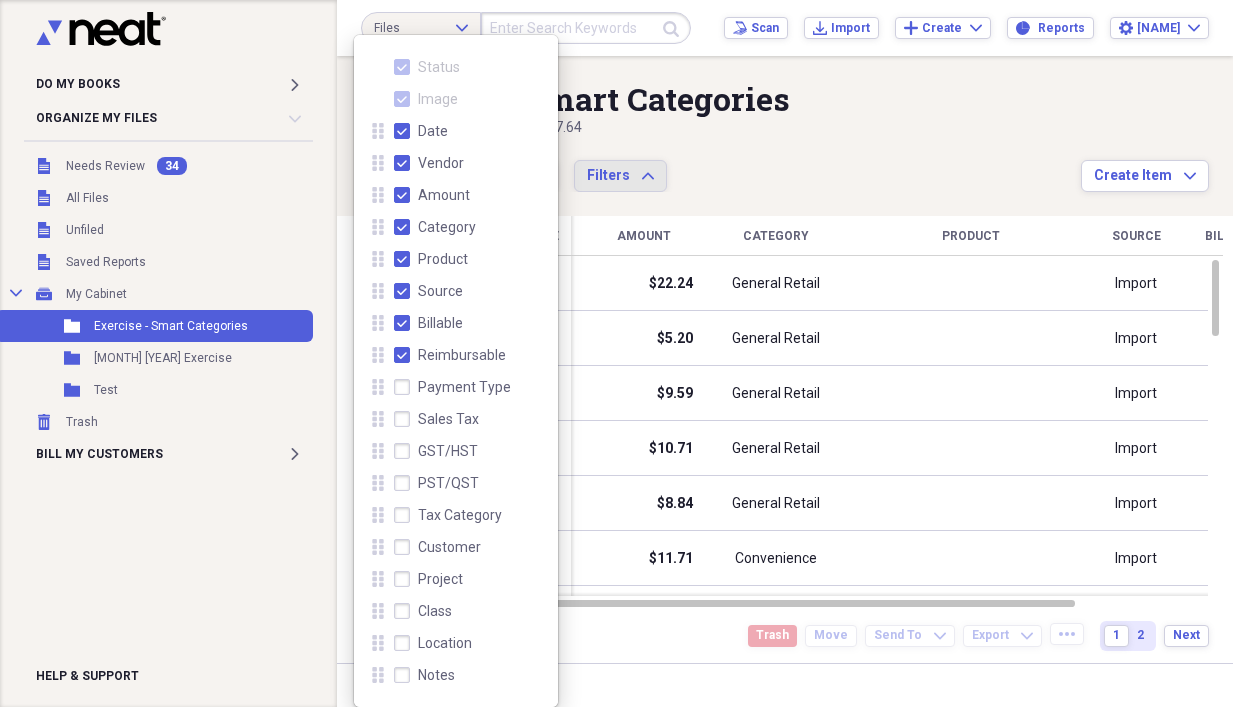 click on "Amount" at bounding box center [432, 195] 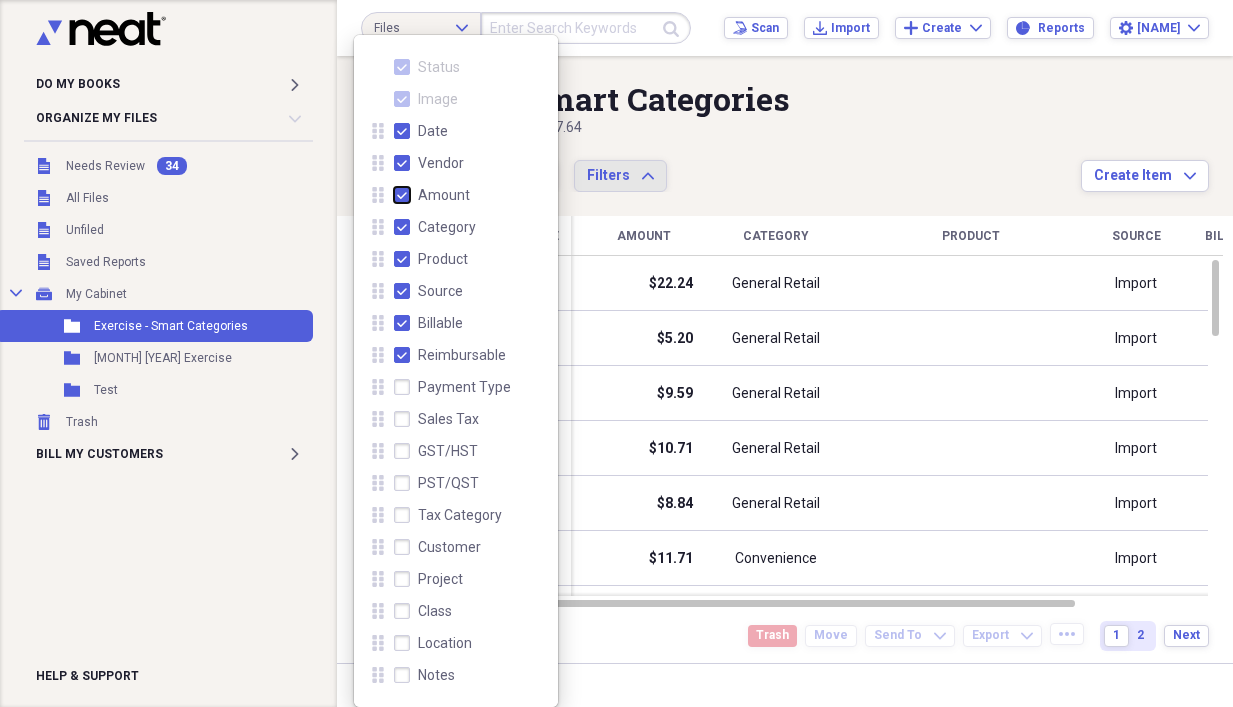 click on "Amount" at bounding box center (394, 195) 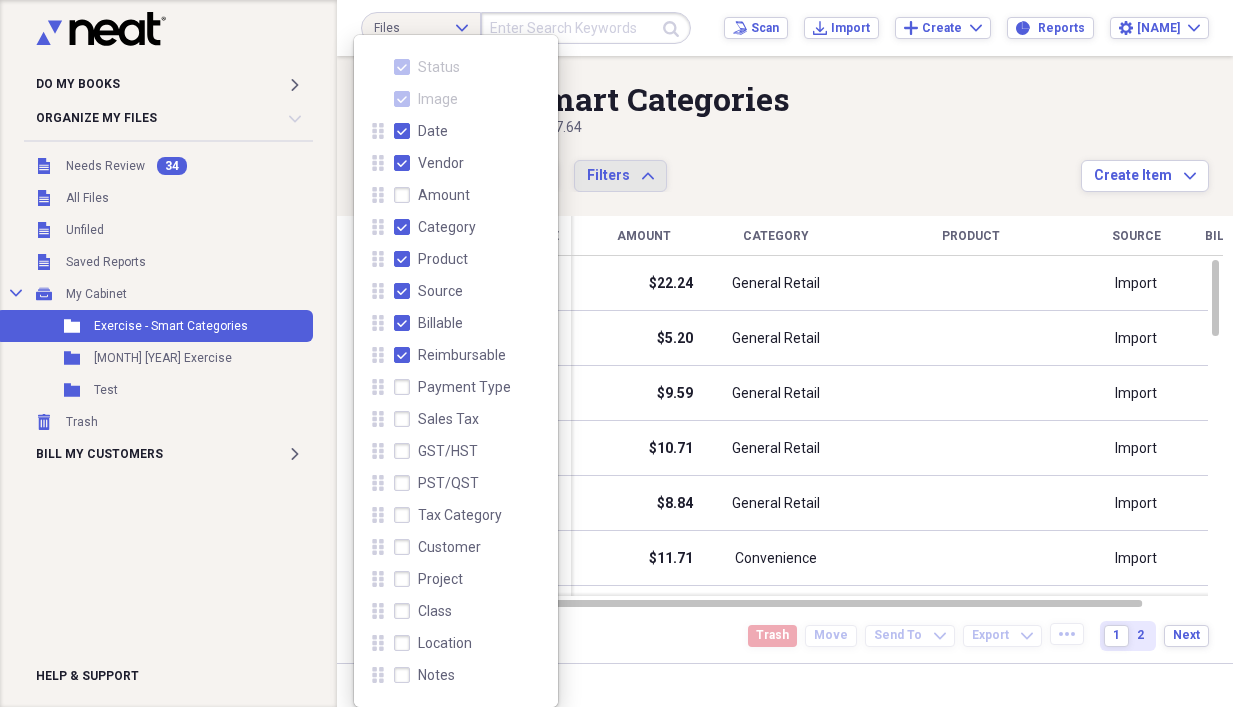 drag, startPoint x: 401, startPoint y: 191, endPoint x: 450, endPoint y: 193, distance: 49.0408 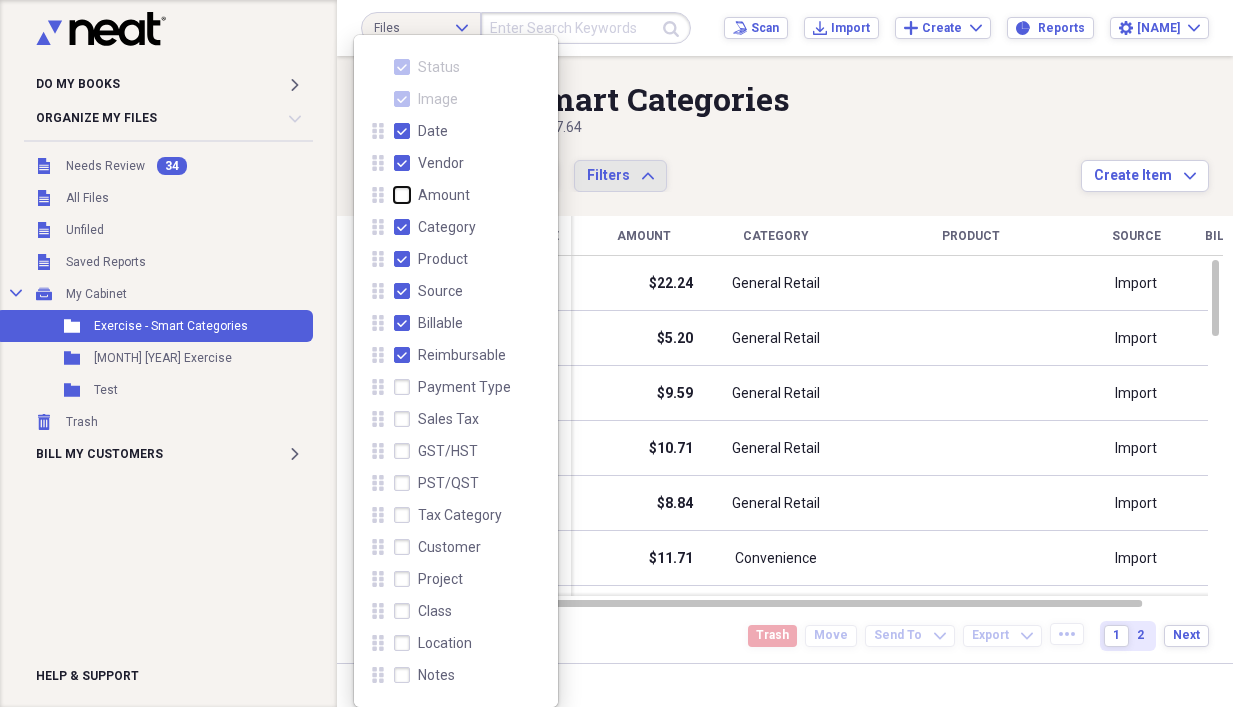 click on "Amount" at bounding box center (394, 195) 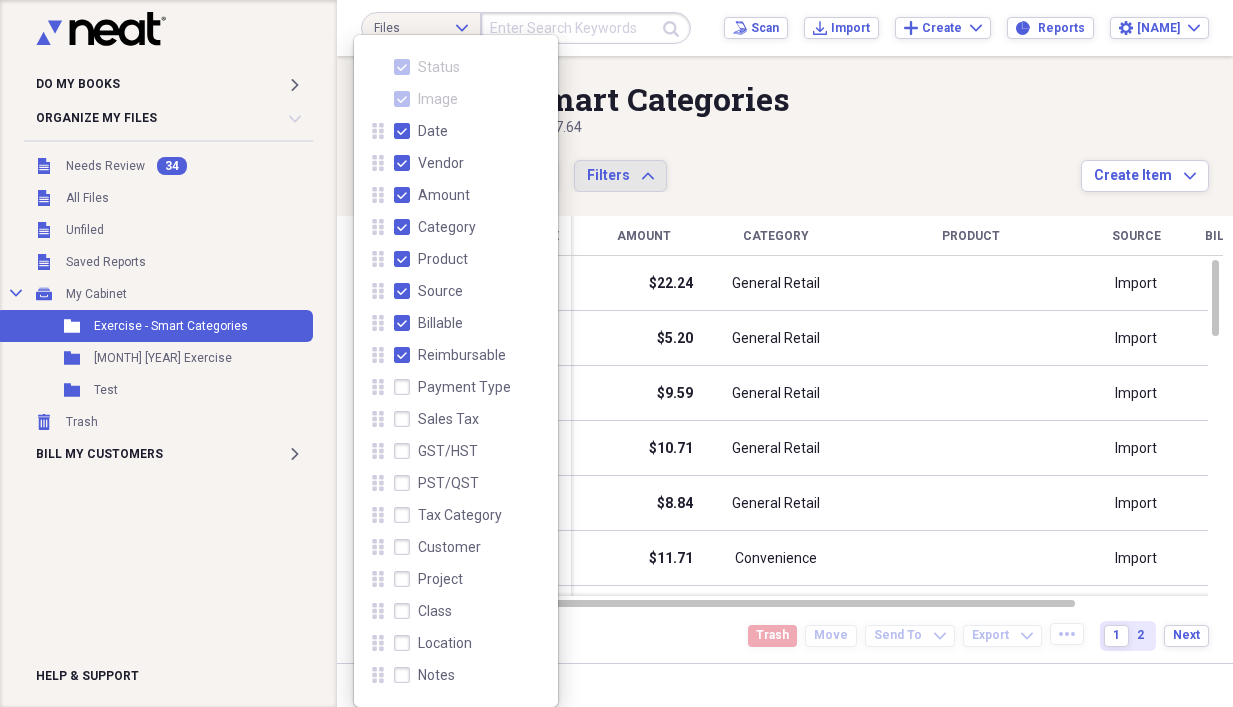 click on "Column Expand sort Sort Filters  Expand" at bounding box center (721, 165) 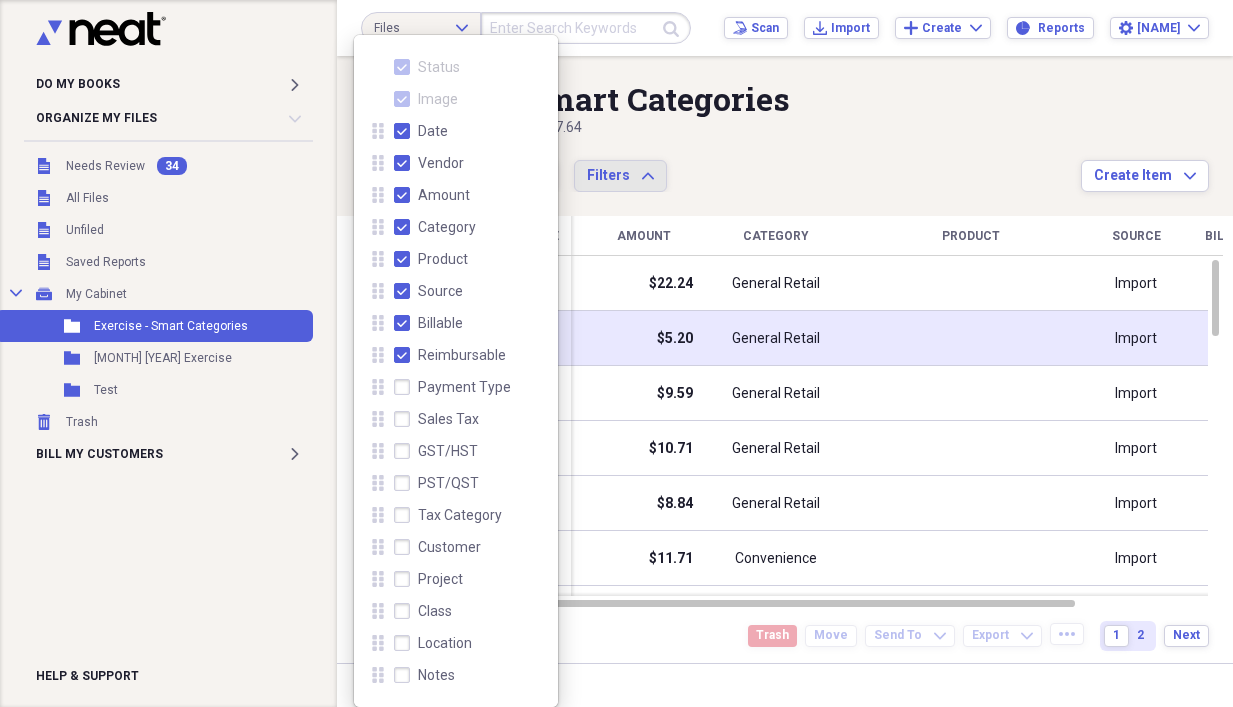 click on "General Retail" at bounding box center [776, 338] 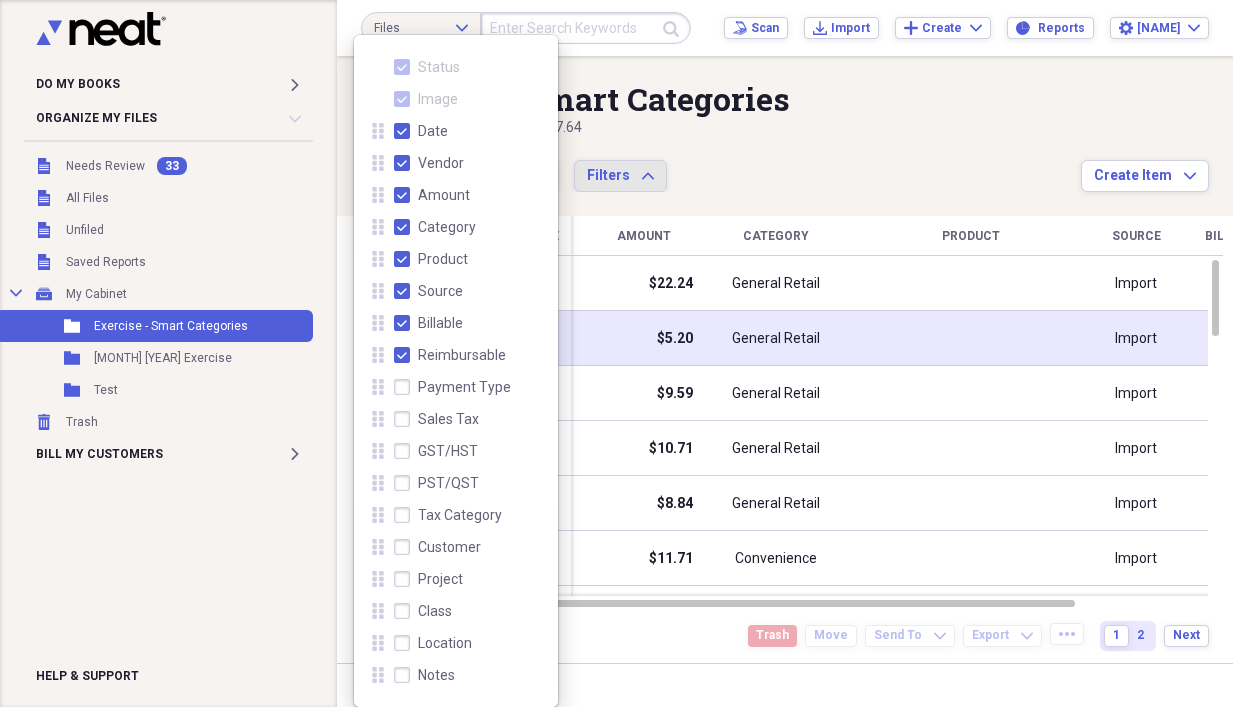 click on "General Retail" at bounding box center (776, 339) 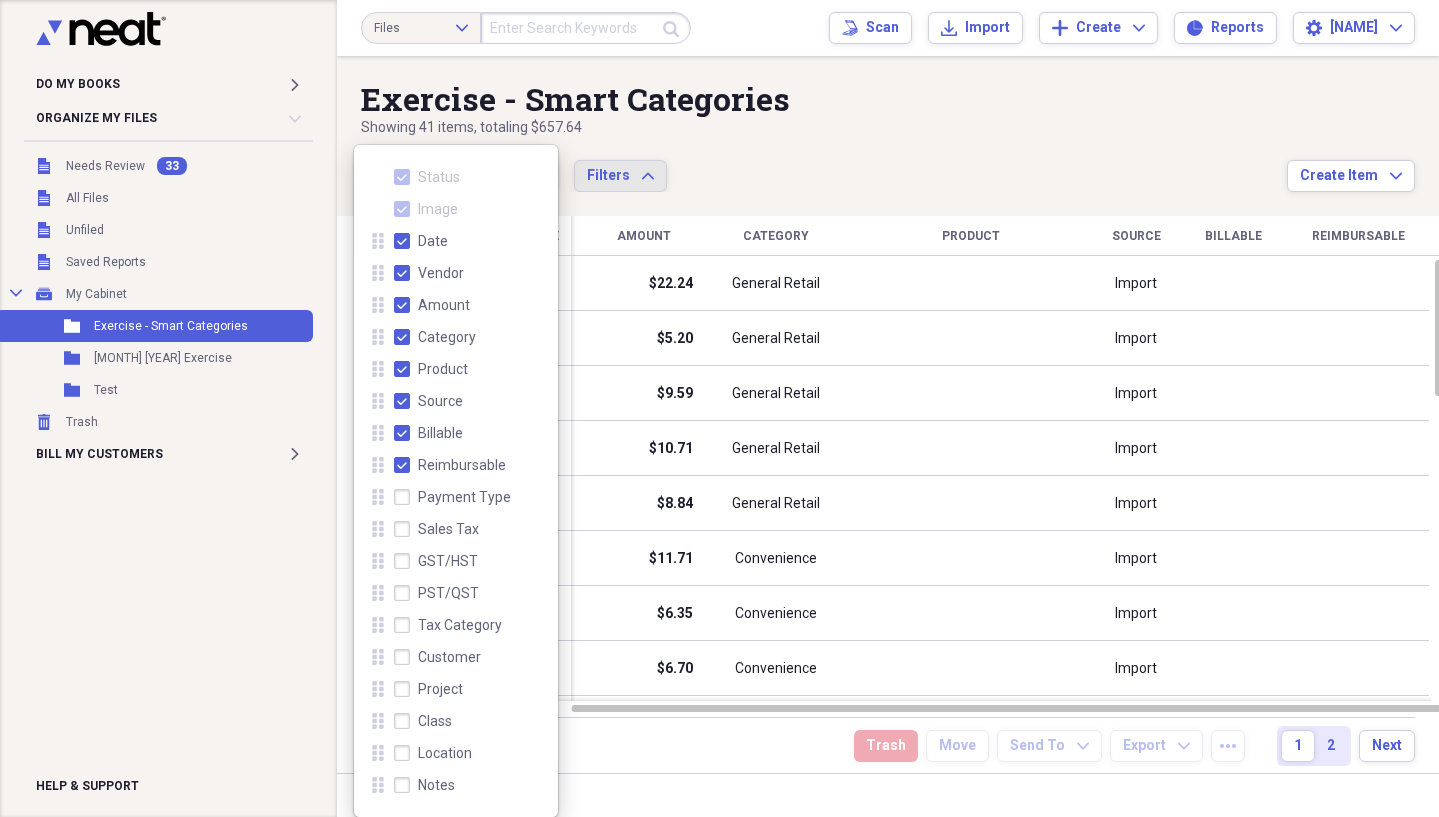 click on "Column Expand sort Sort Filters  Expand" at bounding box center [824, 165] 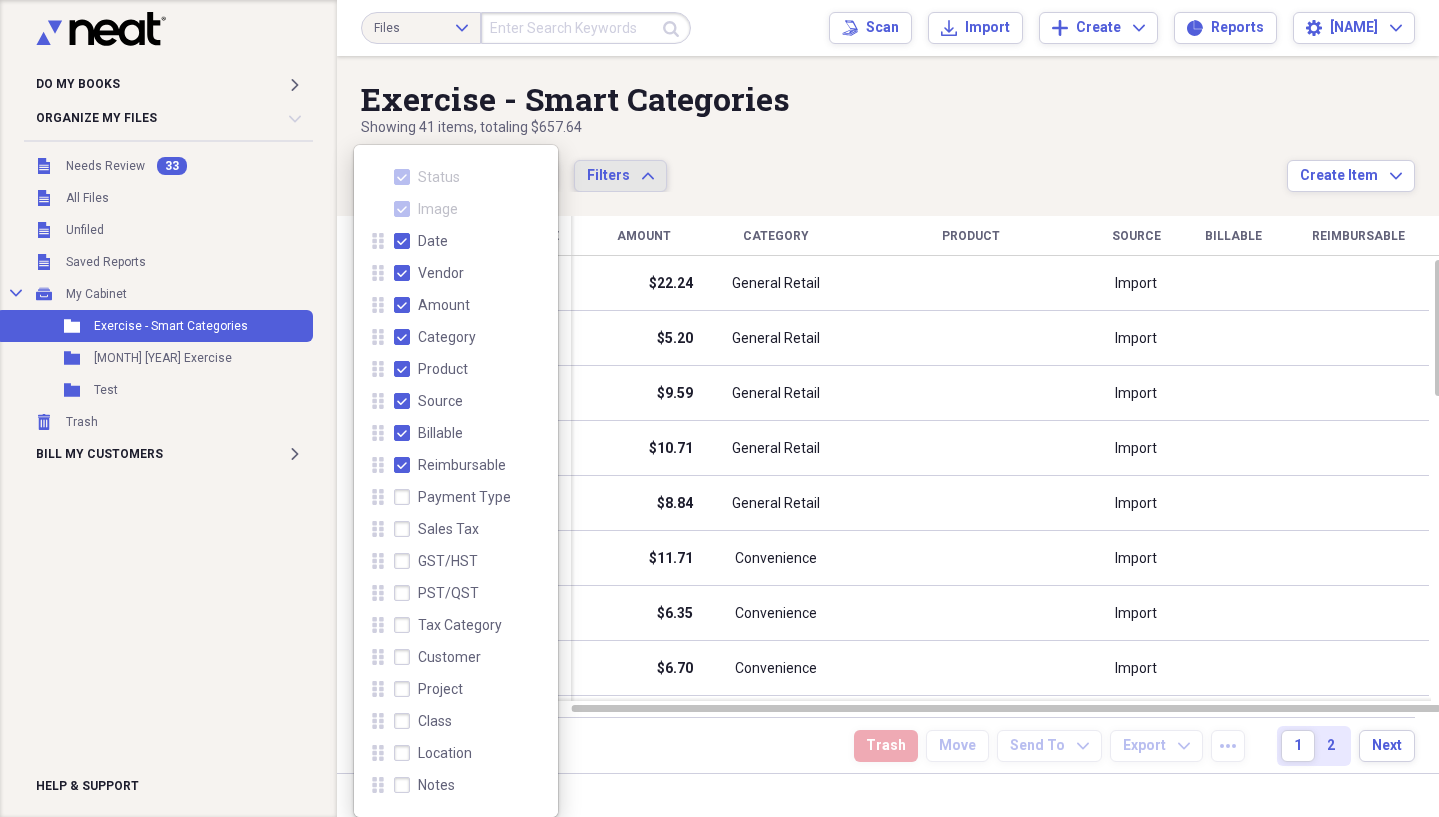 click on "Filters  Expand" at bounding box center (620, 176) 